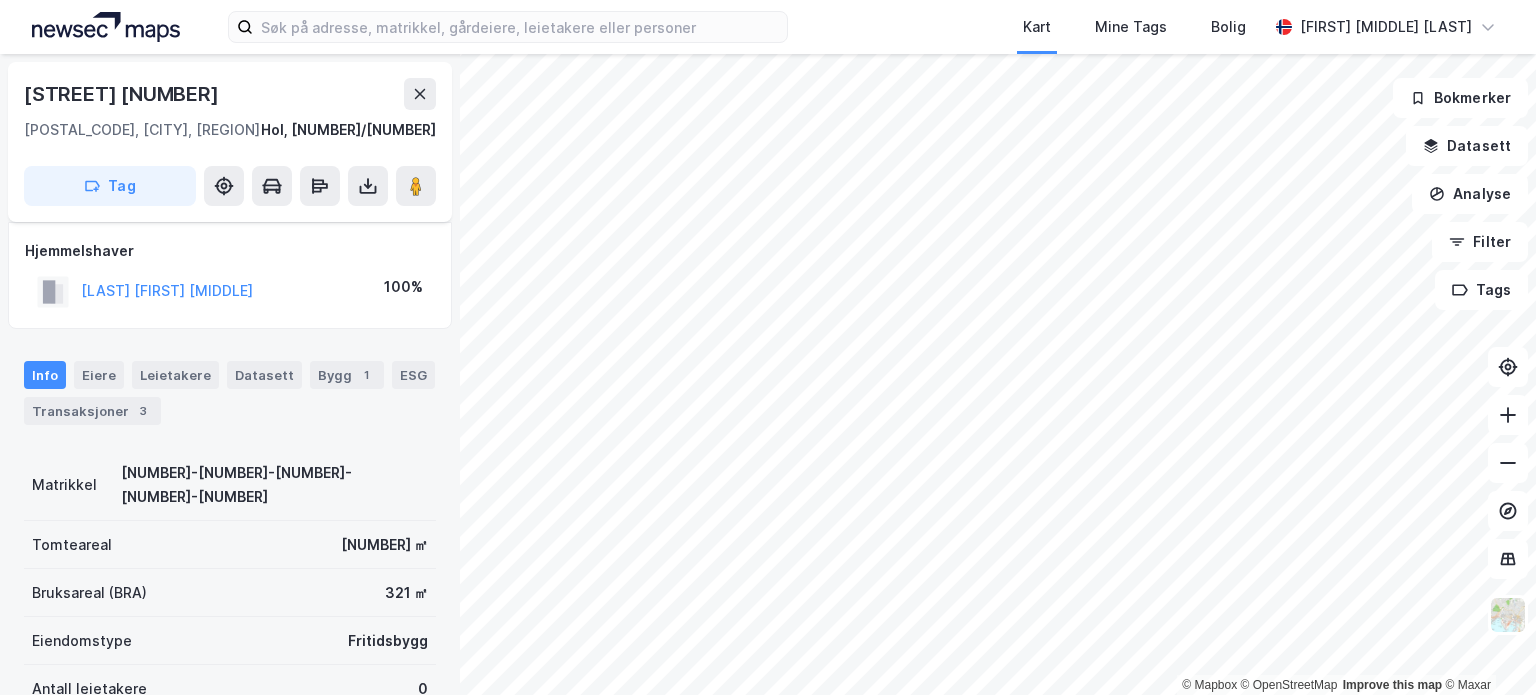 scroll, scrollTop: 0, scrollLeft: 0, axis: both 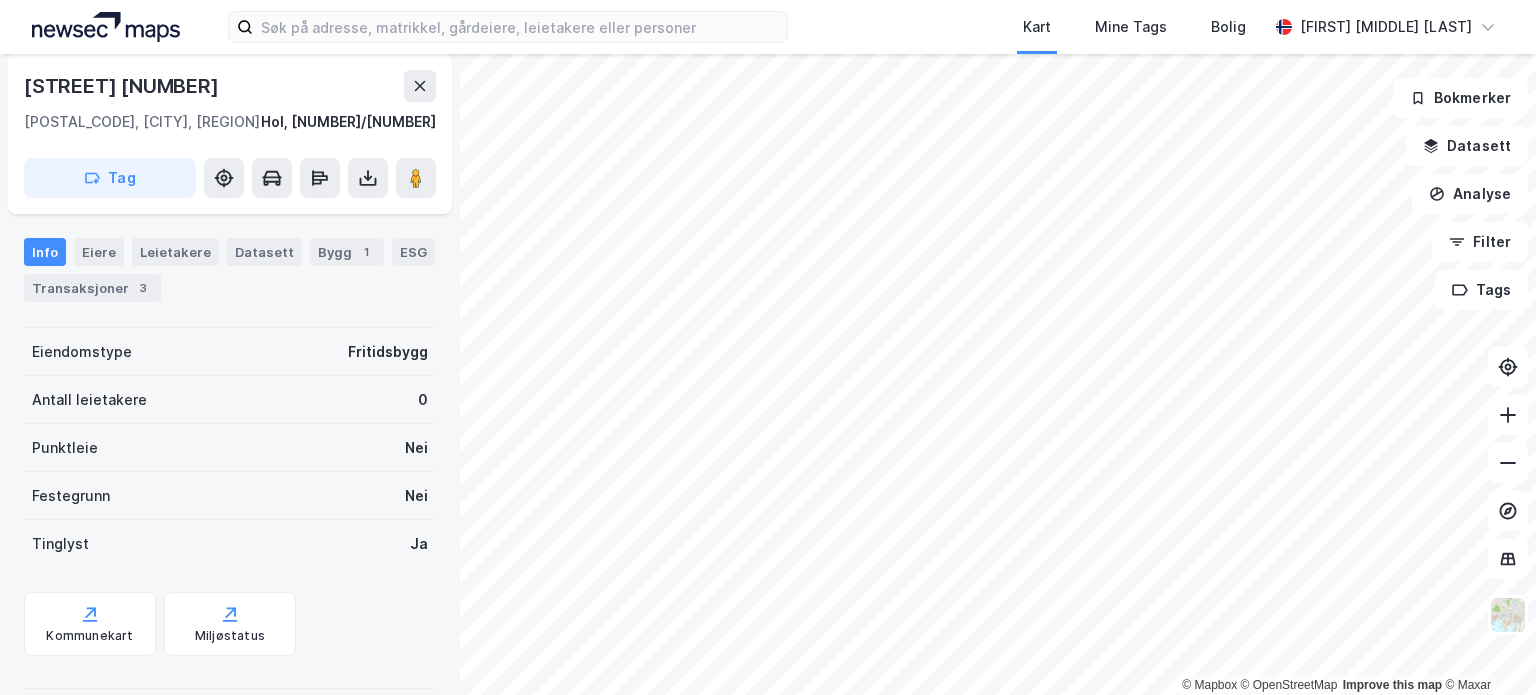 click on "Eiere" at bounding box center (99, 252) 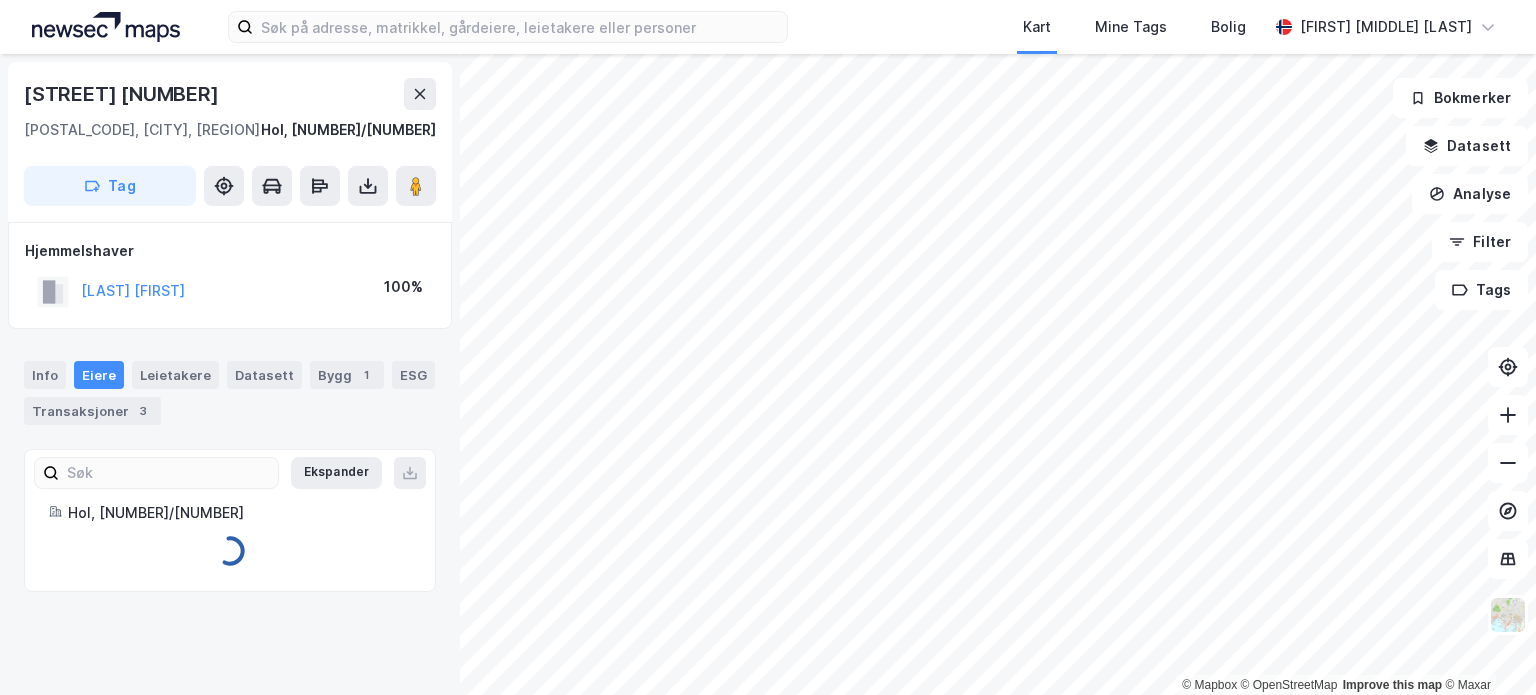 scroll, scrollTop: 0, scrollLeft: 0, axis: both 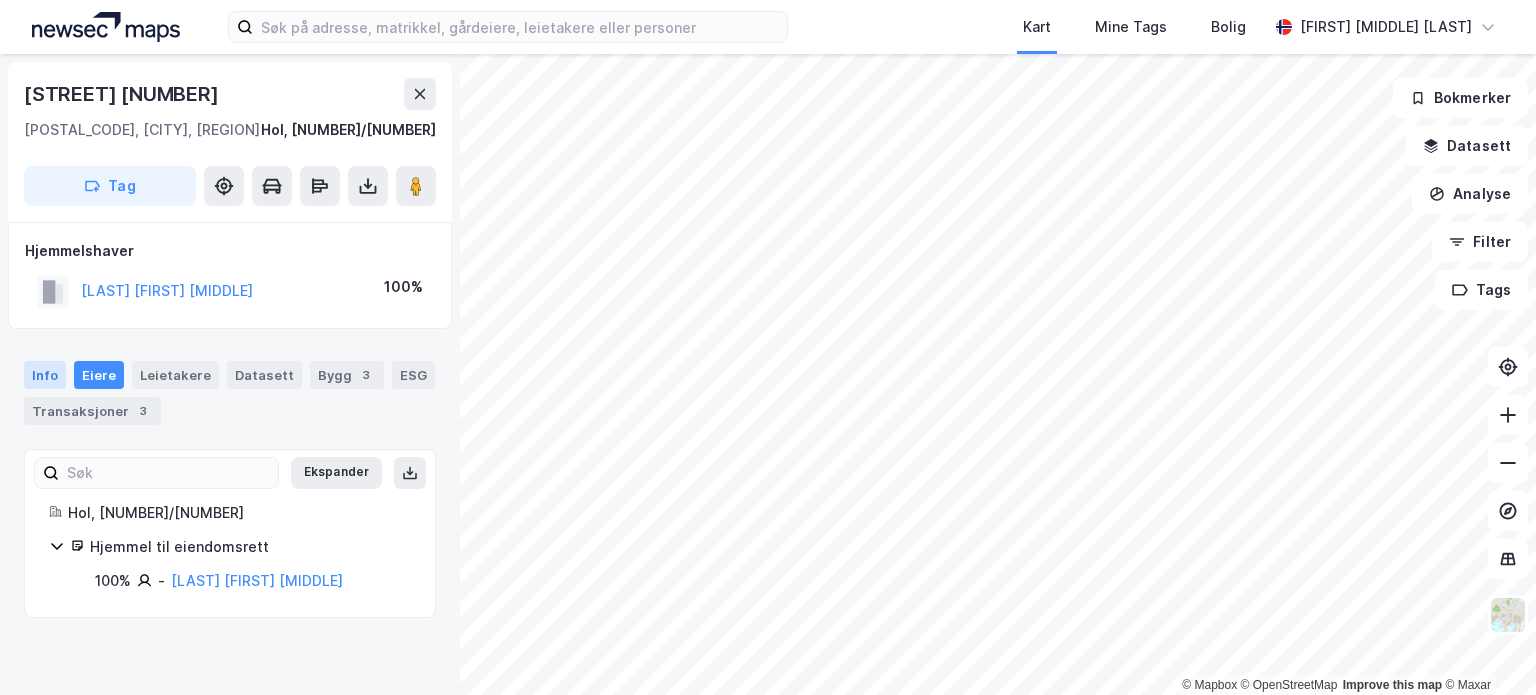 click on "Info" at bounding box center [45, 375] 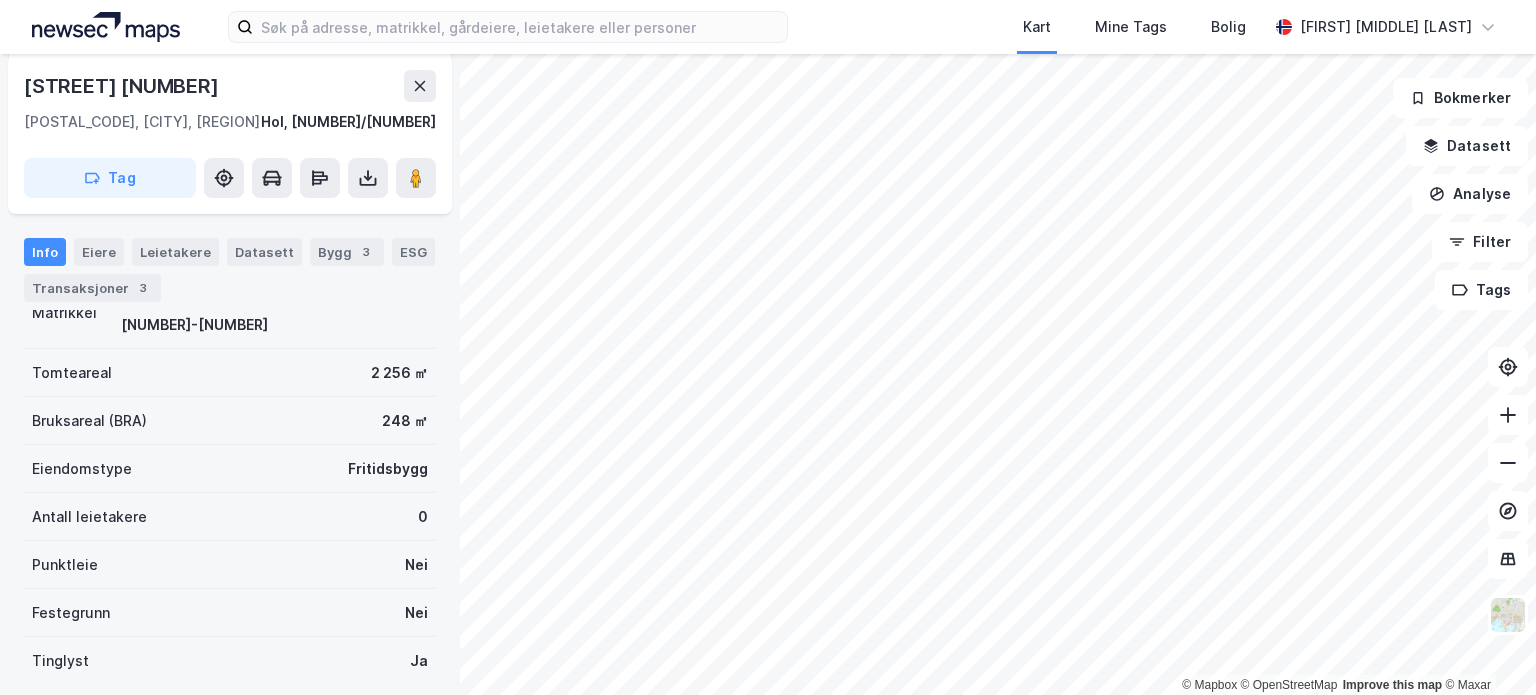 scroll, scrollTop: 89, scrollLeft: 0, axis: vertical 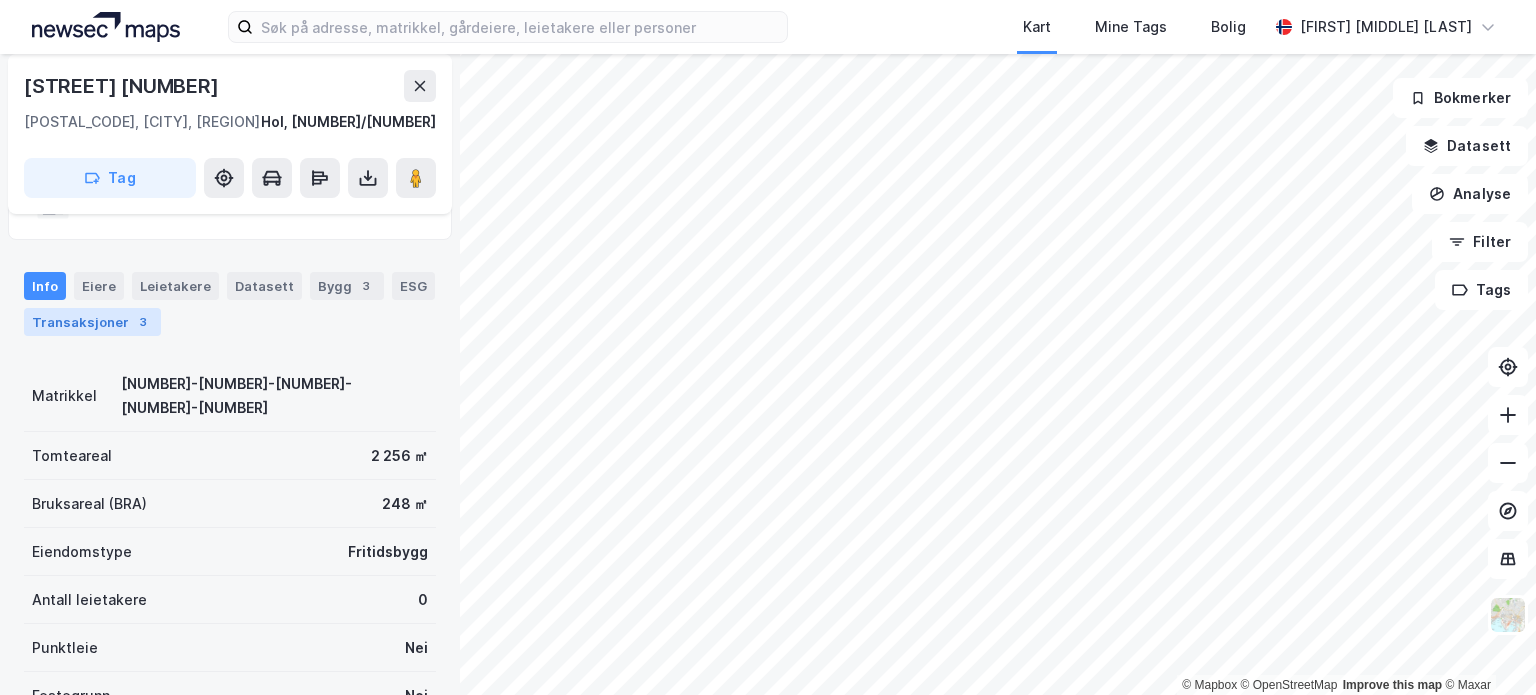 click on "Transaksjoner 3" at bounding box center (92, 322) 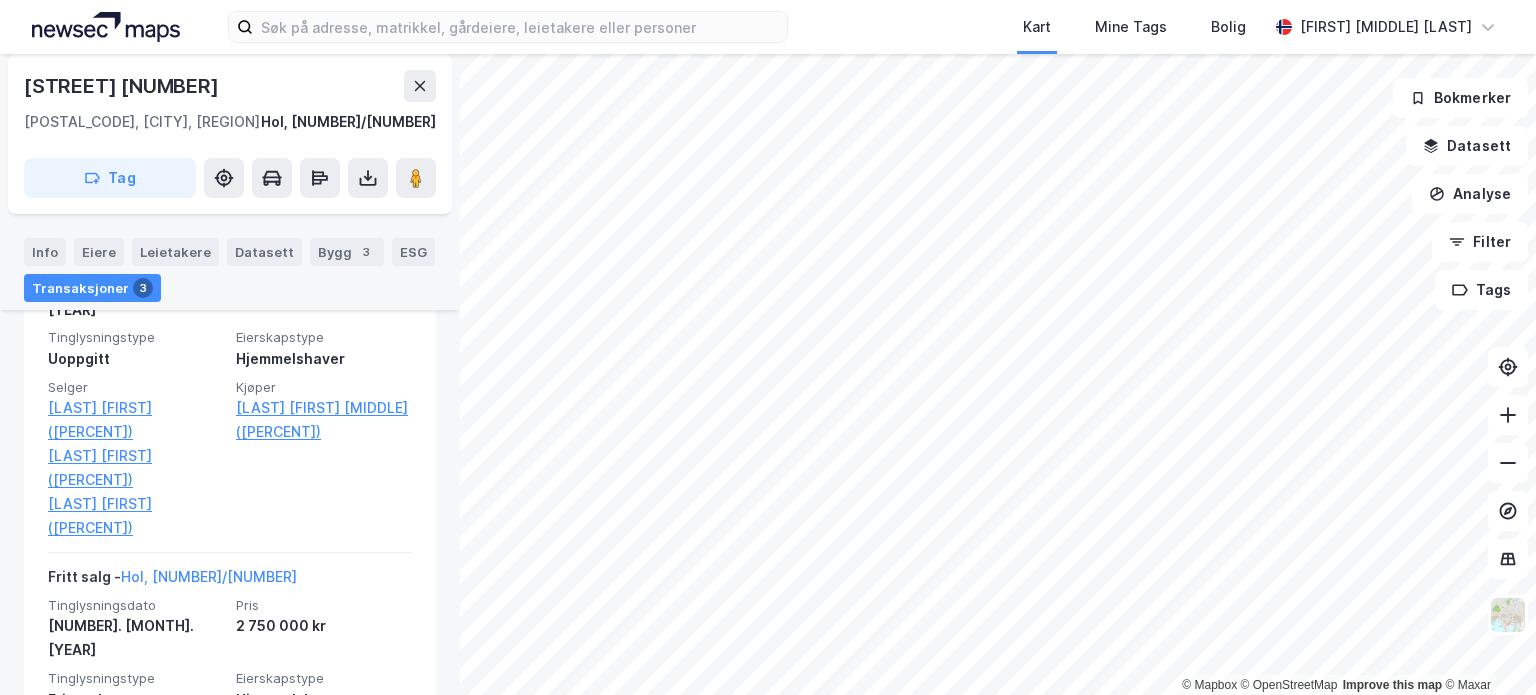 scroll, scrollTop: 333, scrollLeft: 0, axis: vertical 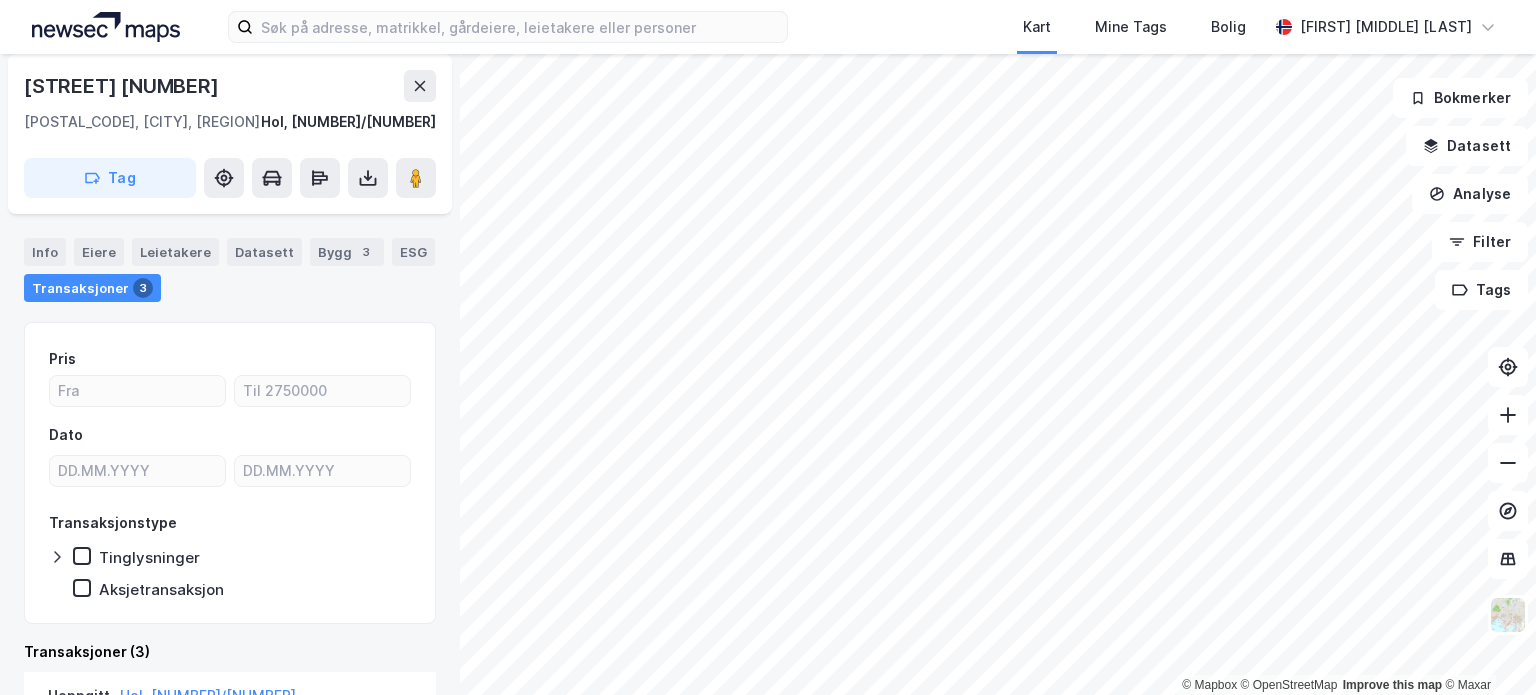 click on "Info Eiere Leietakere Datasett Bygg 3 ESG Transaksjoner 3" at bounding box center (230, 262) 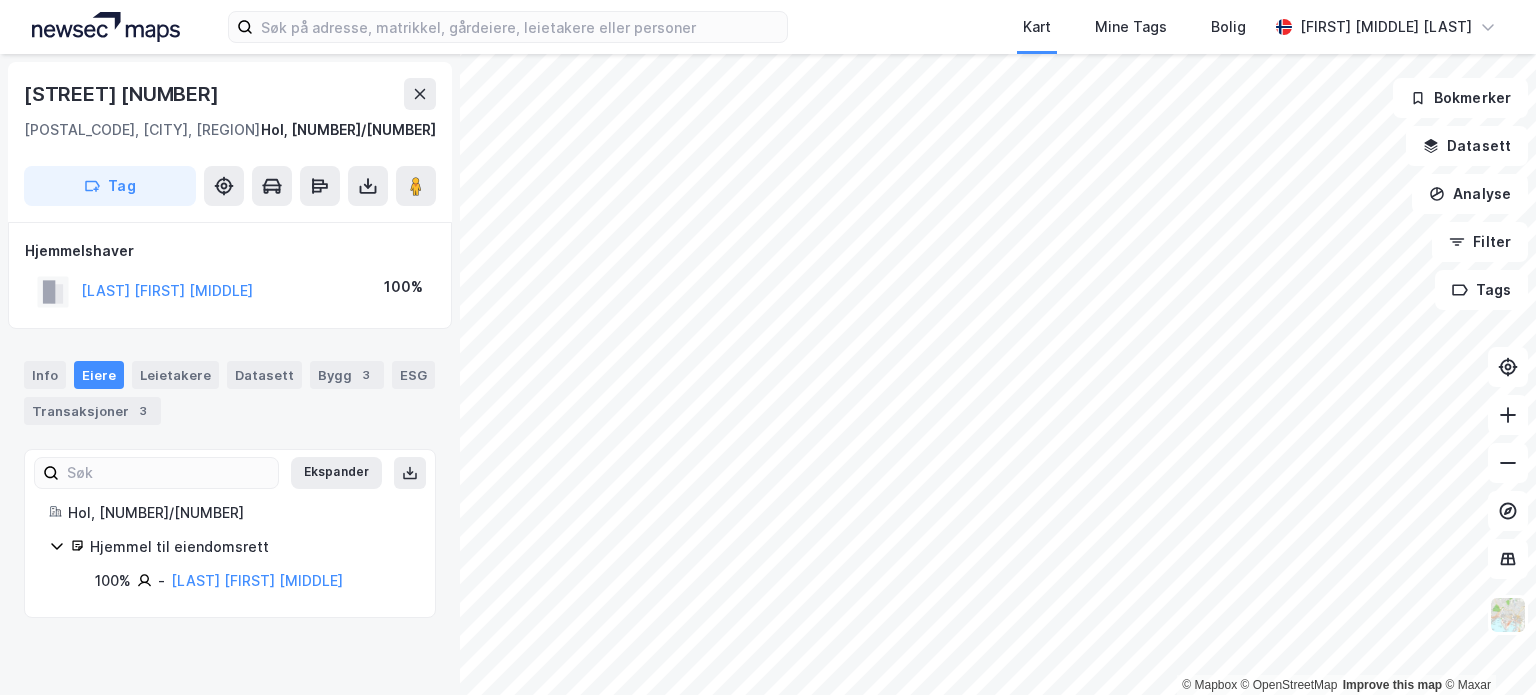 scroll, scrollTop: 0, scrollLeft: 0, axis: both 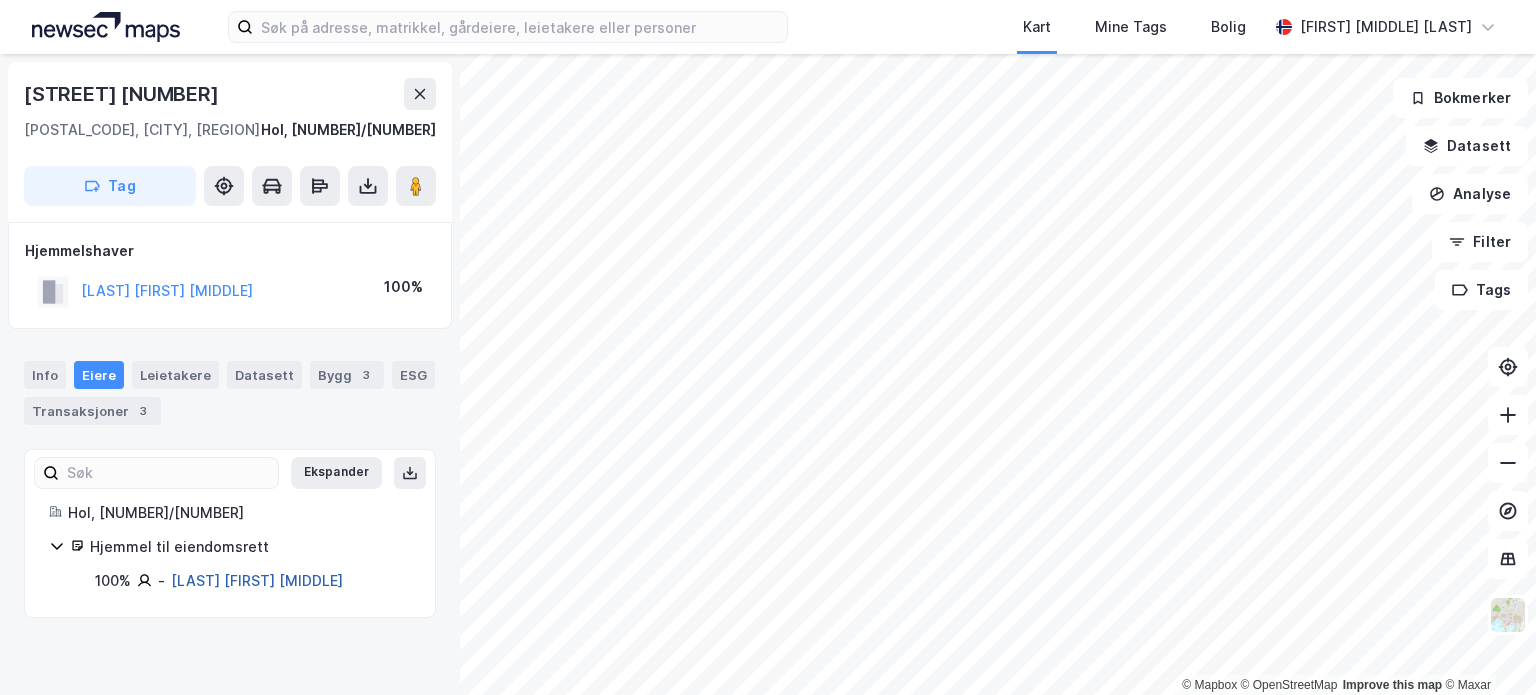 click on "[LAST] [FIRST] [MIDDLE]" at bounding box center (257, 580) 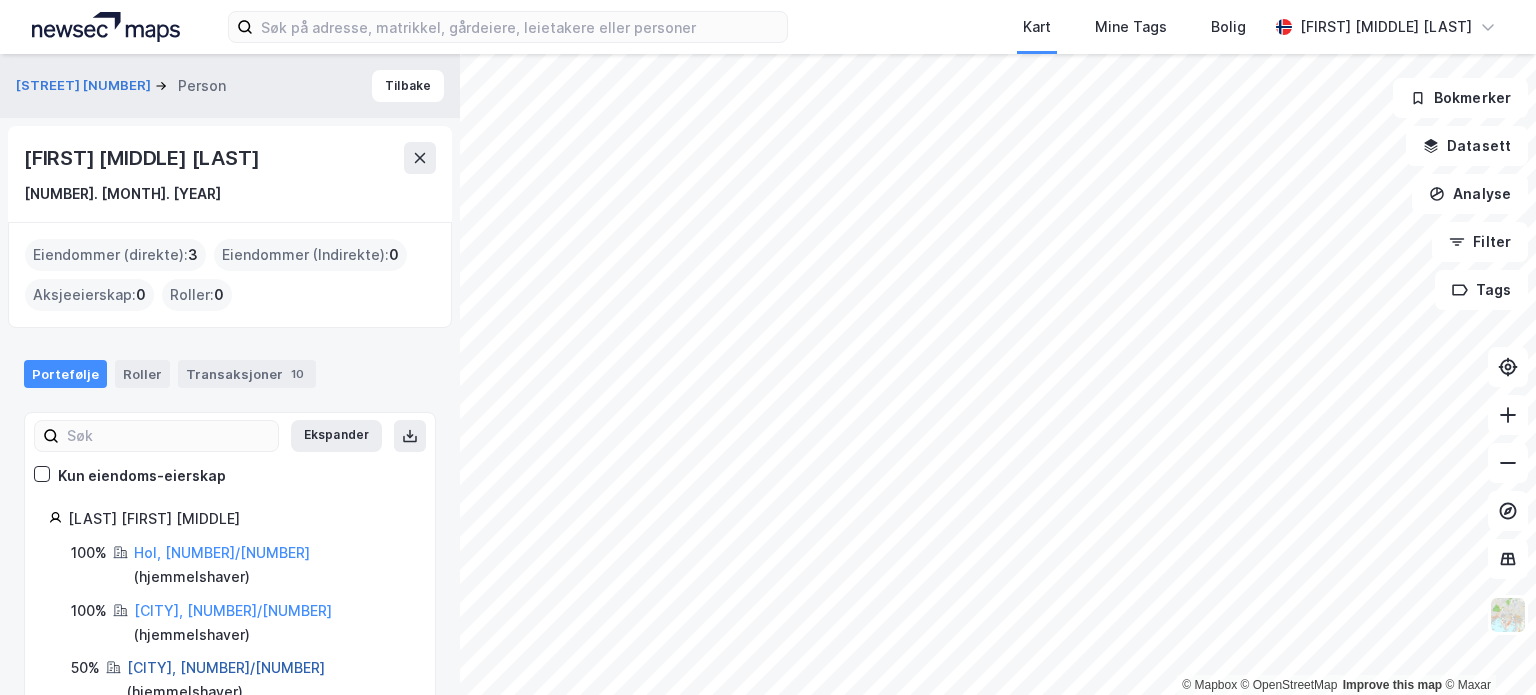 click on "[CITY], [NUMBER]/[NUMBER]" at bounding box center [226, 667] 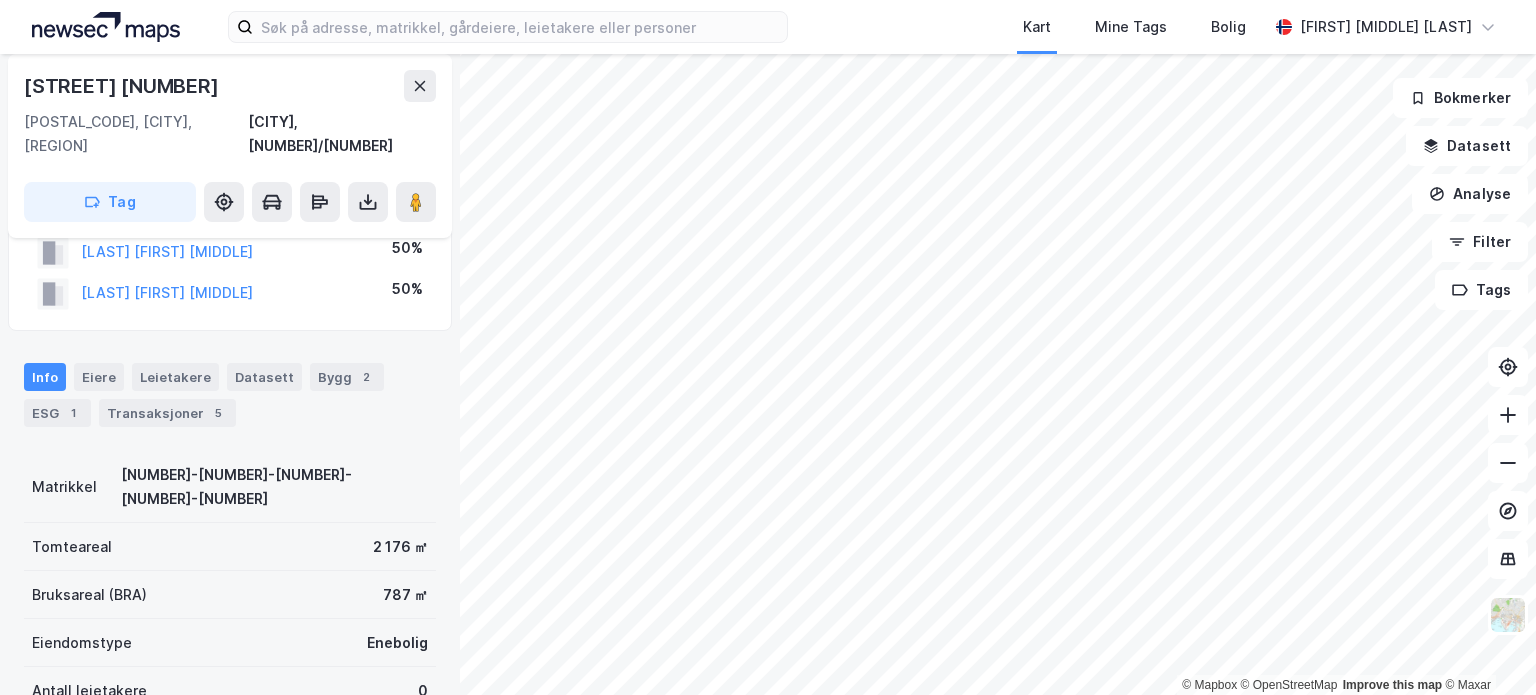 scroll, scrollTop: 227, scrollLeft: 0, axis: vertical 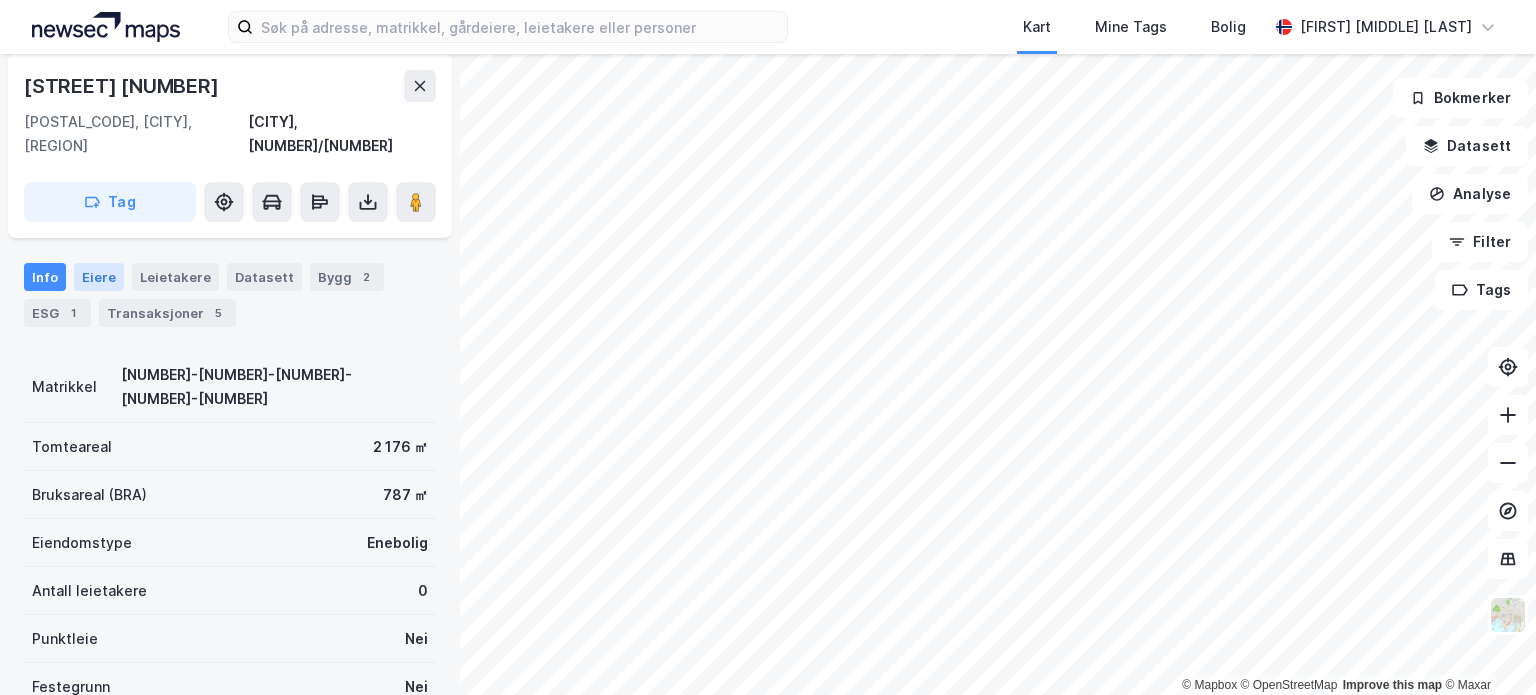 click on "Eiere" at bounding box center [99, 277] 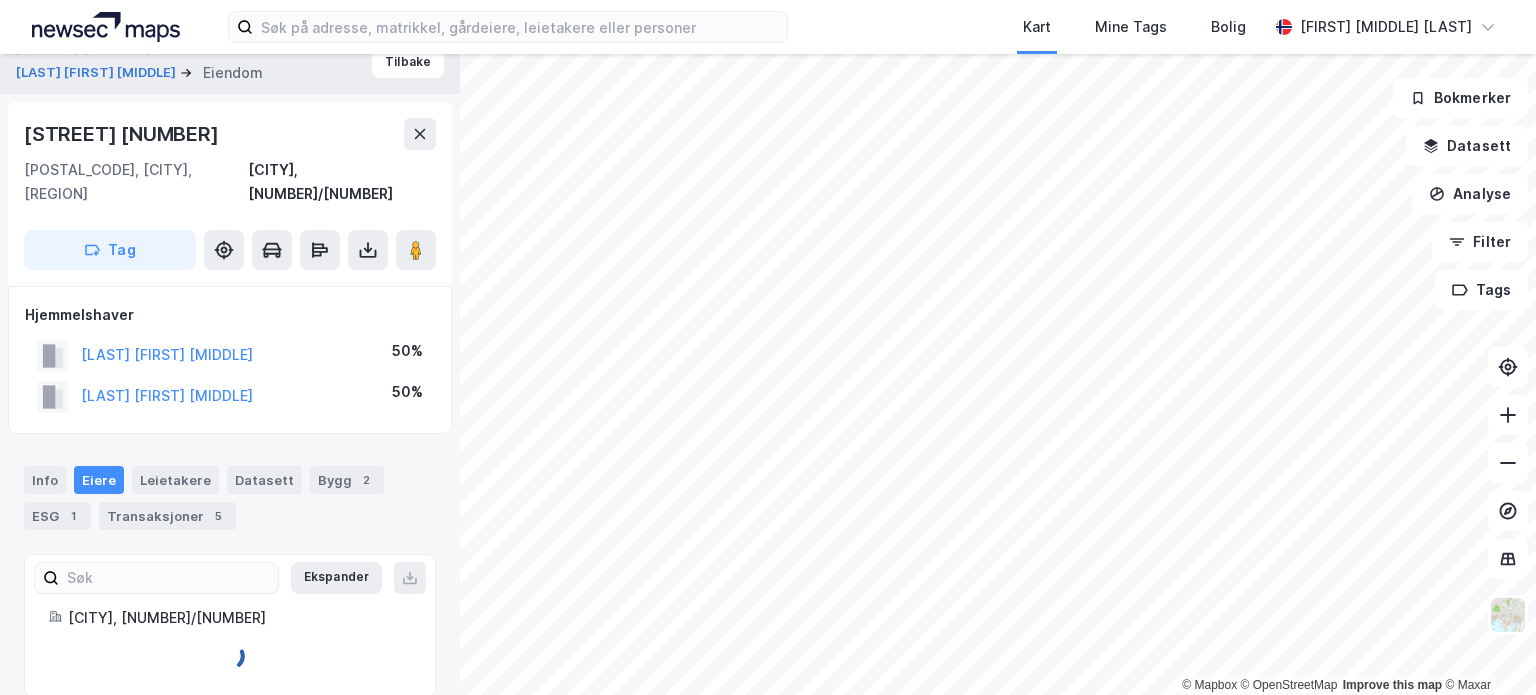 scroll, scrollTop: 84, scrollLeft: 0, axis: vertical 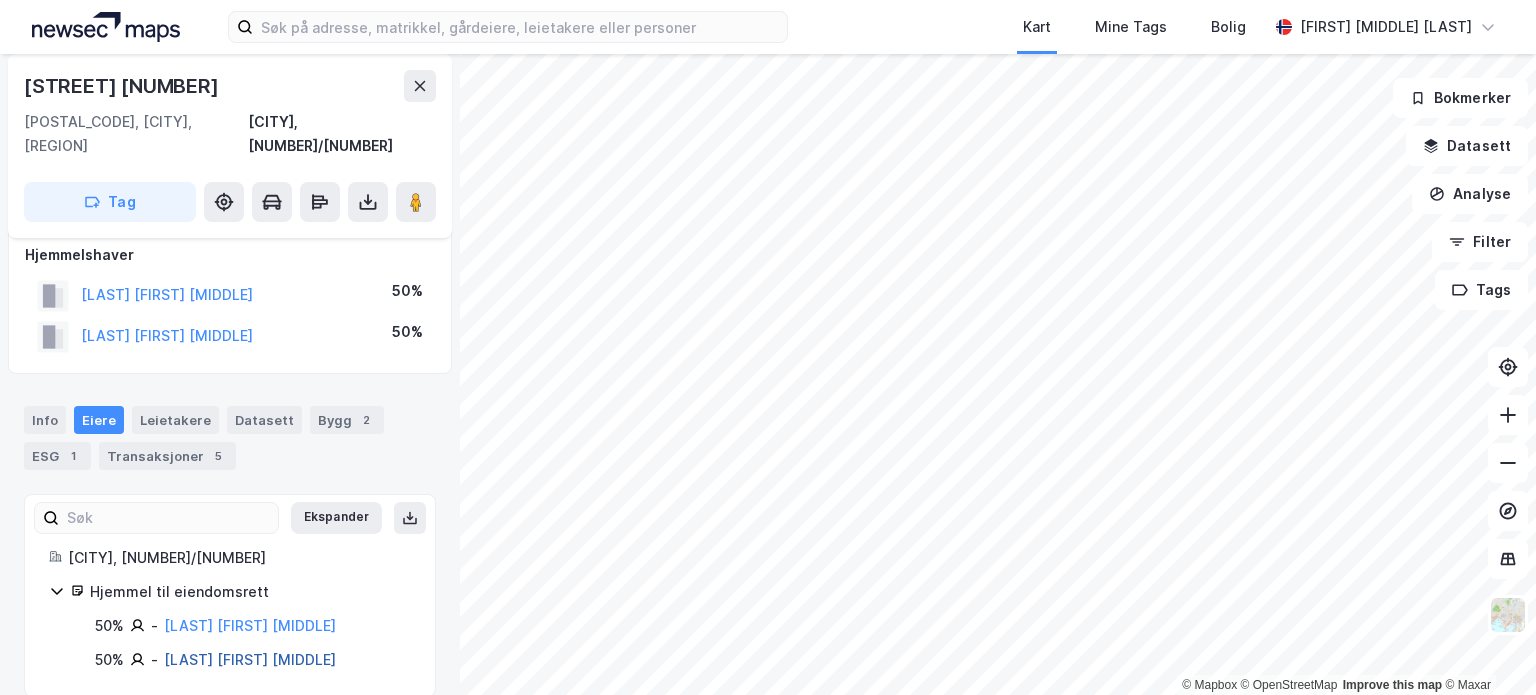 click on "[LAST] [FIRST] [MIDDLE]" at bounding box center (250, 659) 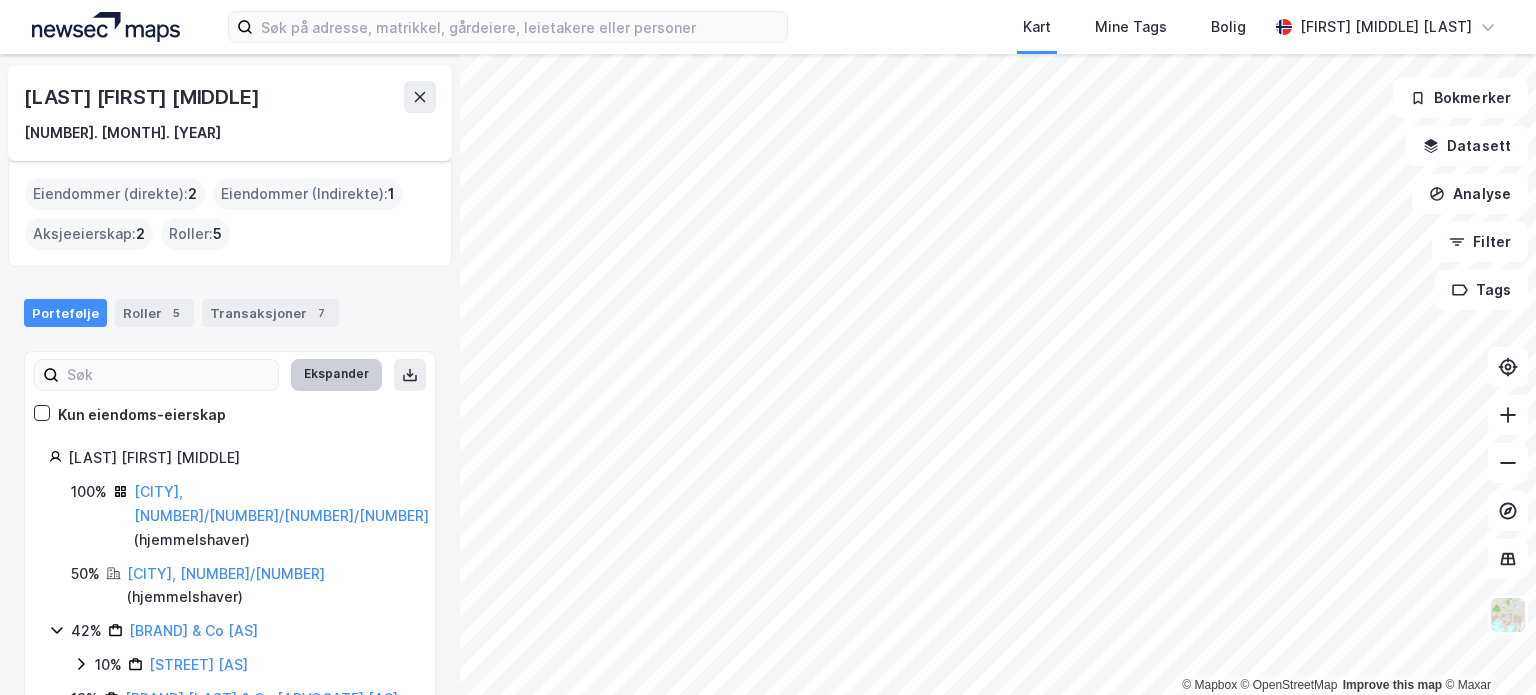 scroll, scrollTop: 76, scrollLeft: 0, axis: vertical 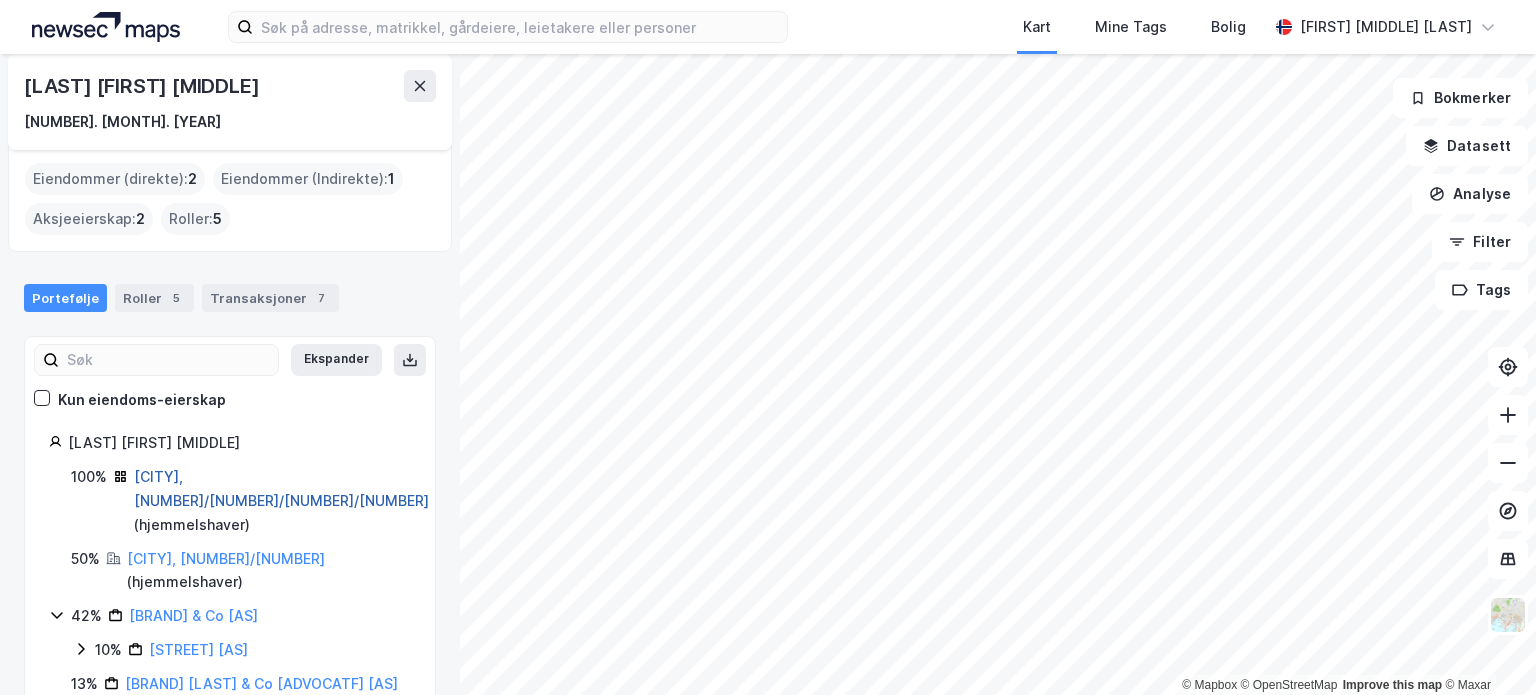 click on "[CITY], [NUMBER]/[NUMBER]/[NUMBER]/[NUMBER]" at bounding box center (281, 488) 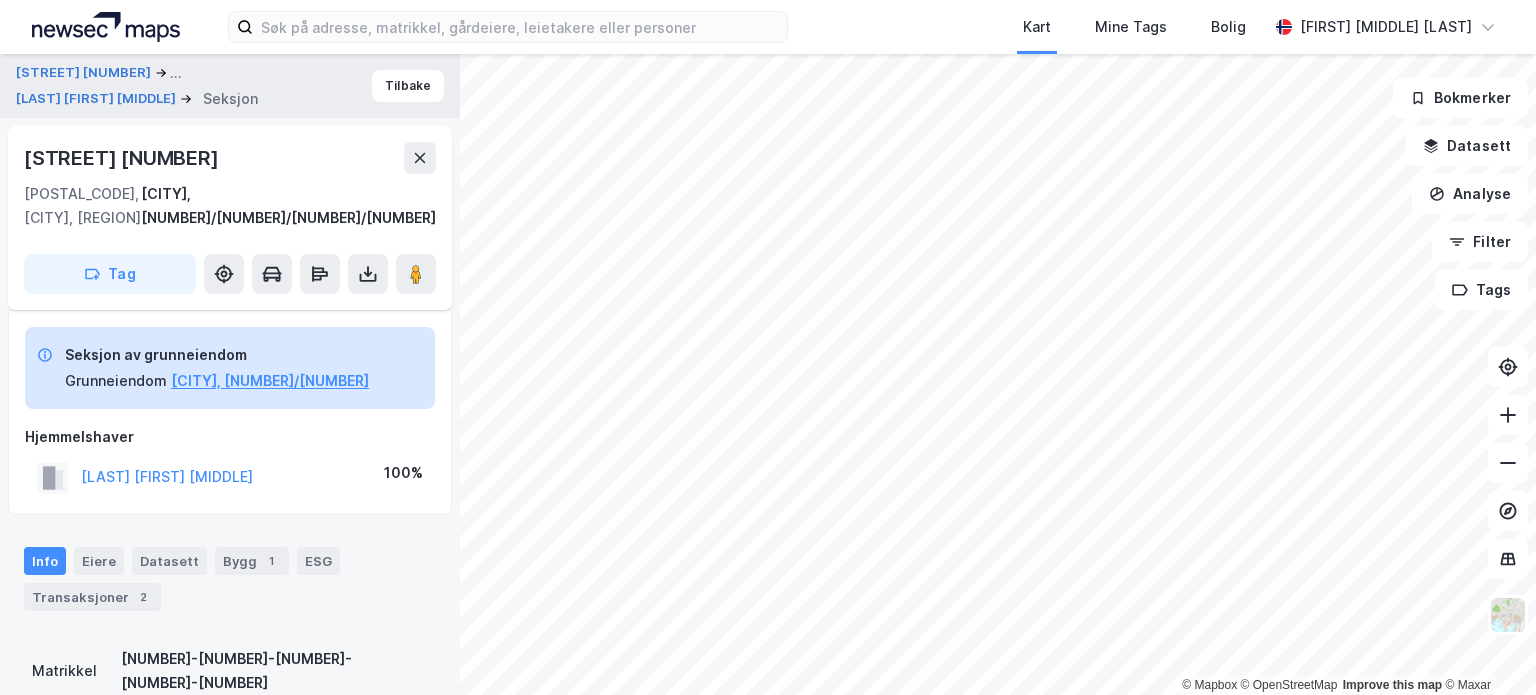 scroll, scrollTop: 84, scrollLeft: 0, axis: vertical 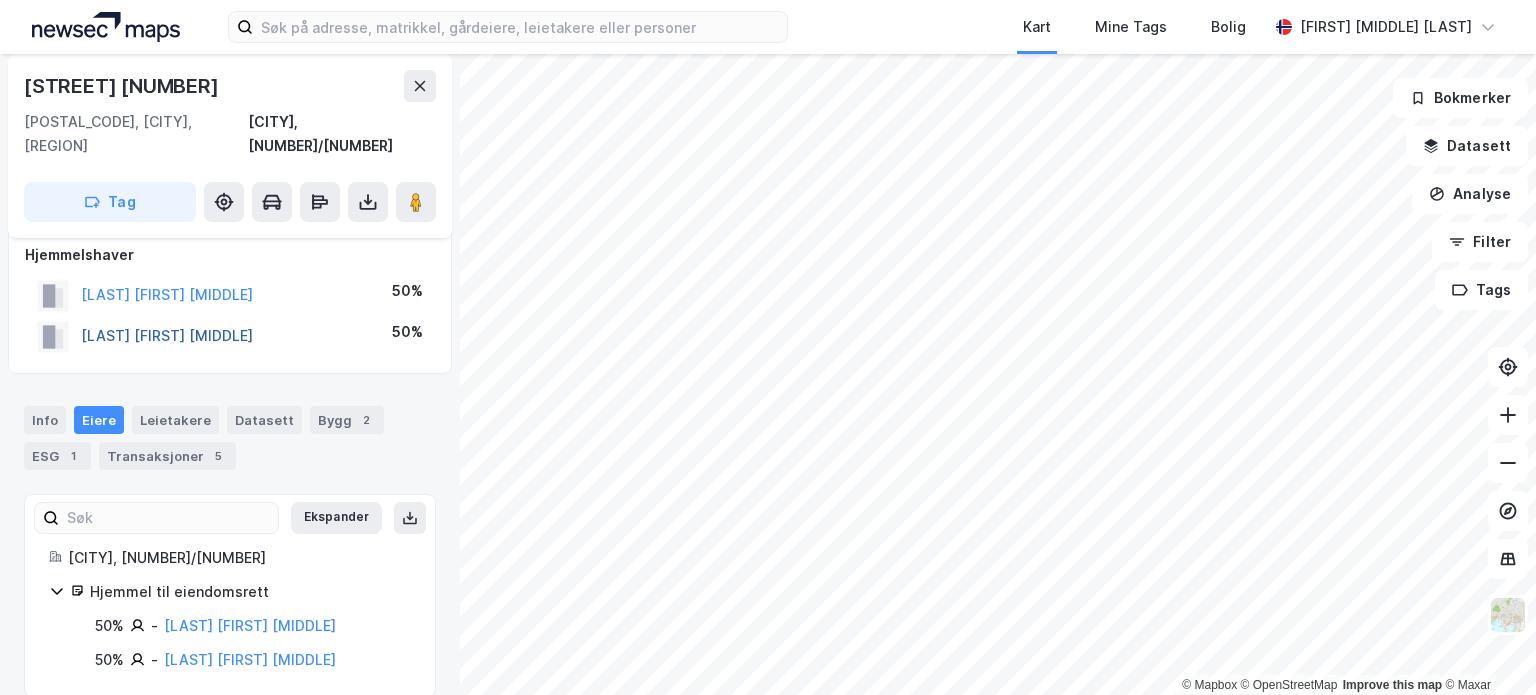click on "[LAST] [FIRST] [MIDDLE]" at bounding box center [0, 0] 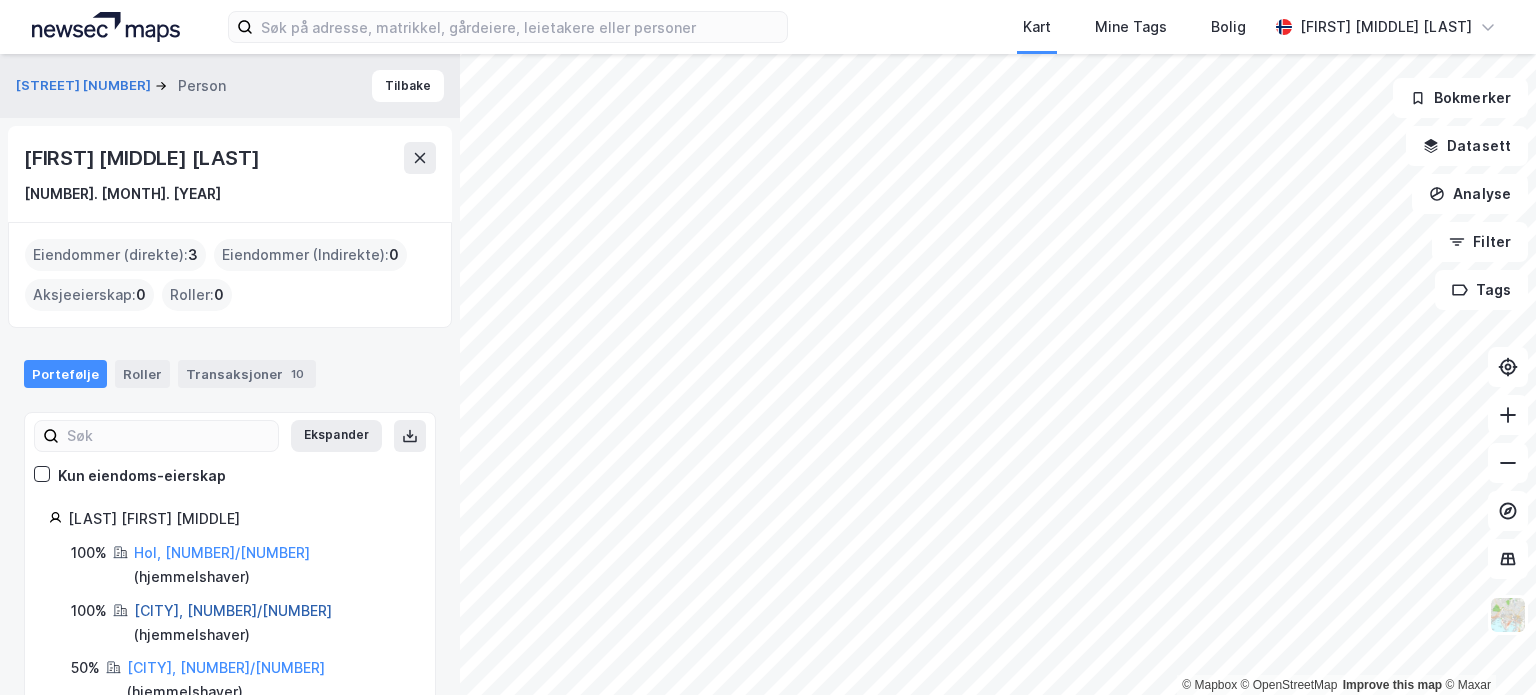 click on "[CITY], [NUMBER]/[NUMBER]" at bounding box center (233, 610) 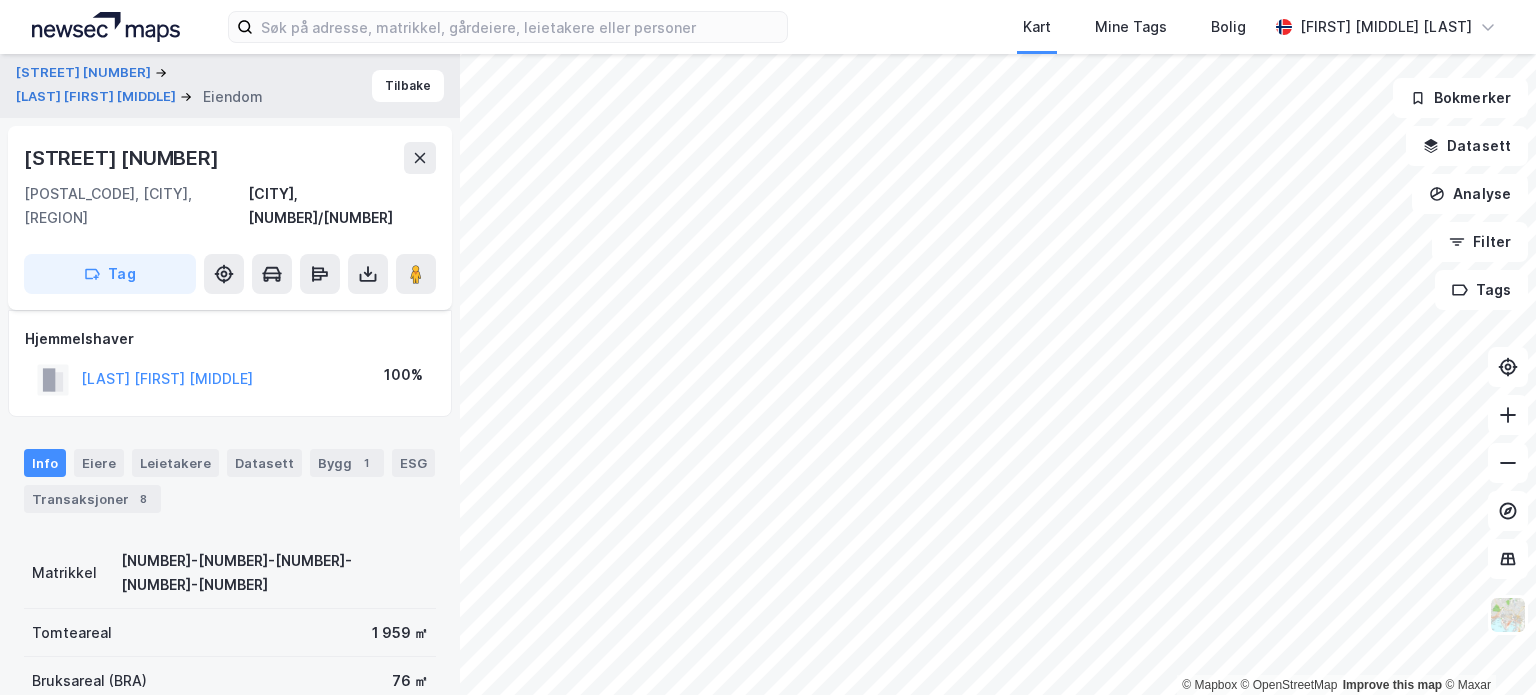 scroll, scrollTop: 84, scrollLeft: 0, axis: vertical 